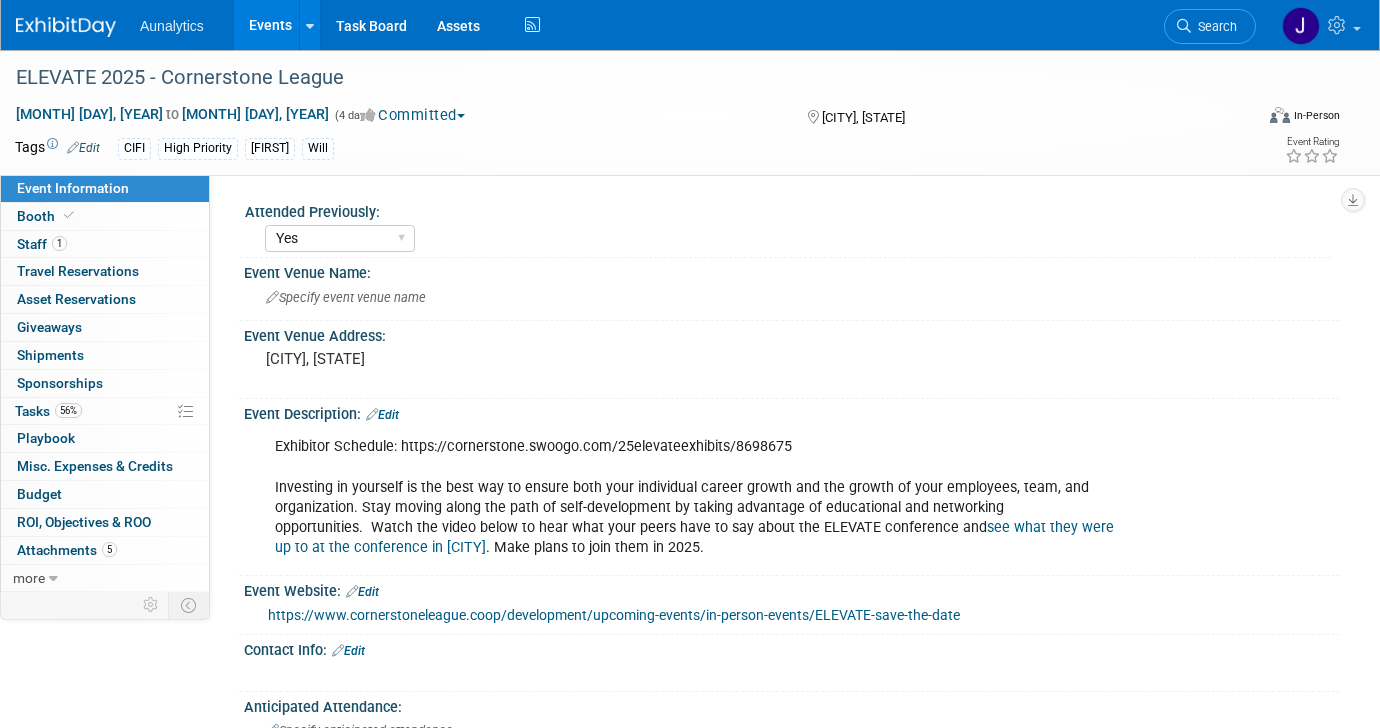 select on "Yes" 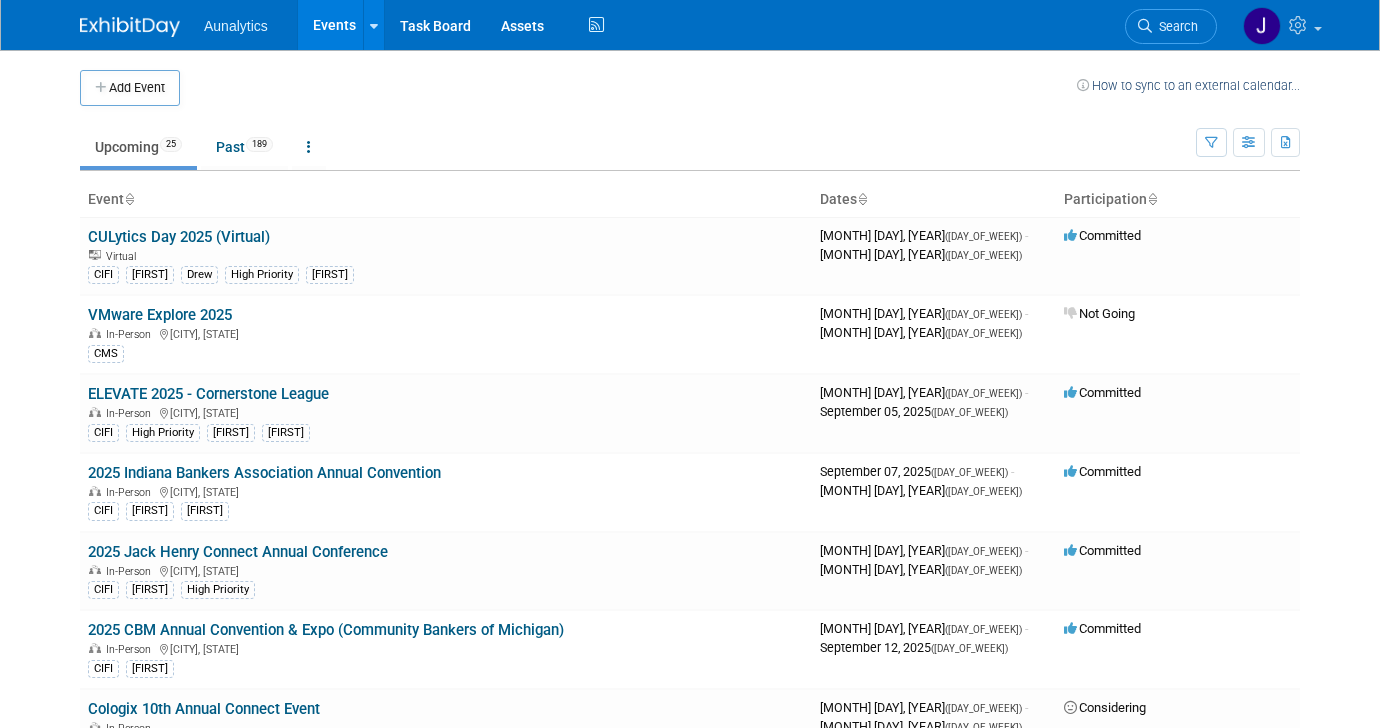 scroll, scrollTop: 0, scrollLeft: 0, axis: both 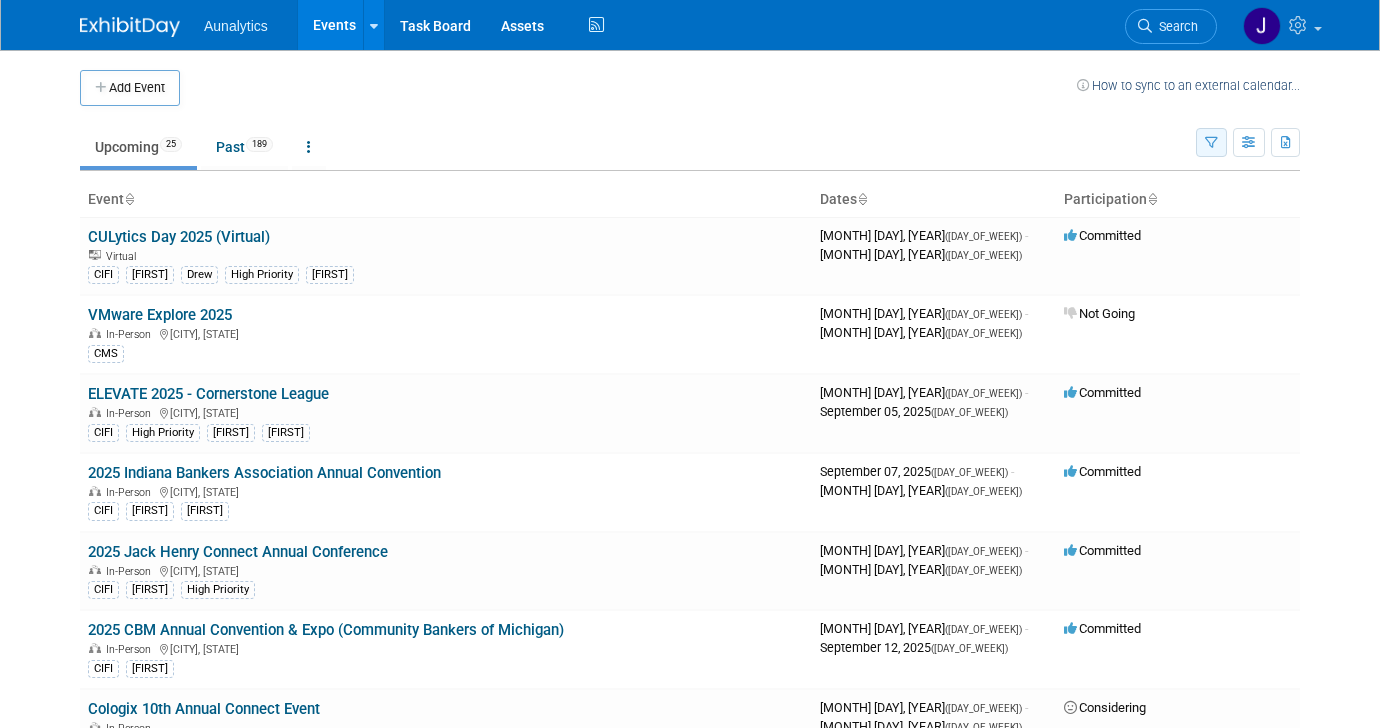 click at bounding box center (1211, 143) 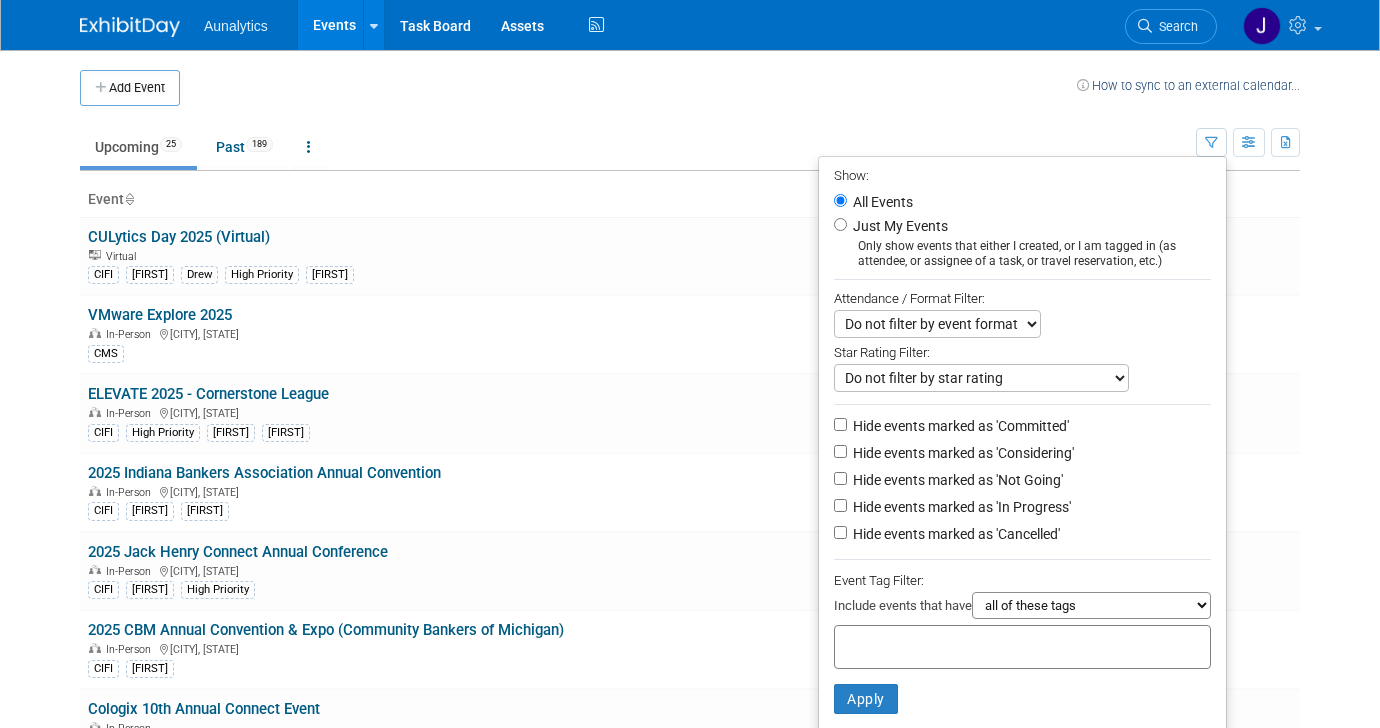 click on "Hide events marked as 'Not Going'" at bounding box center [956, 480] 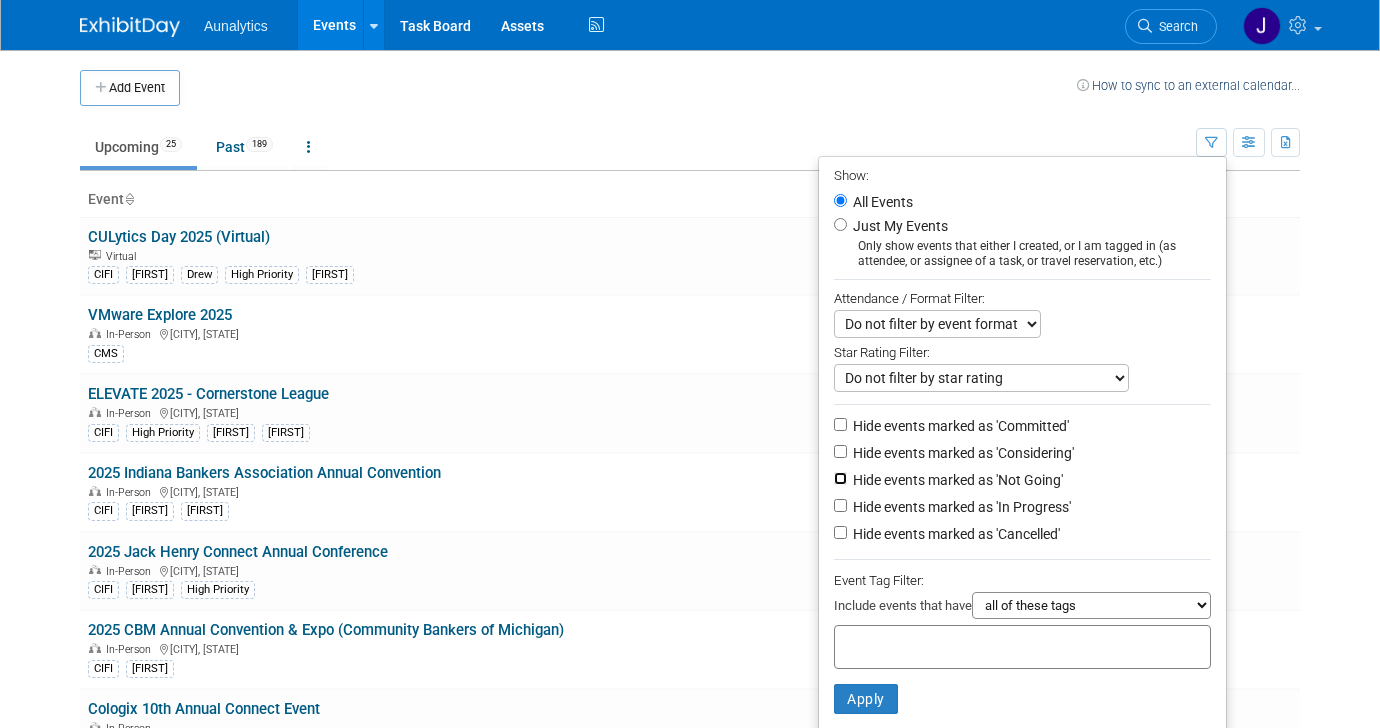 click on "Hide events marked as 'Not Going'" at bounding box center [840, 478] 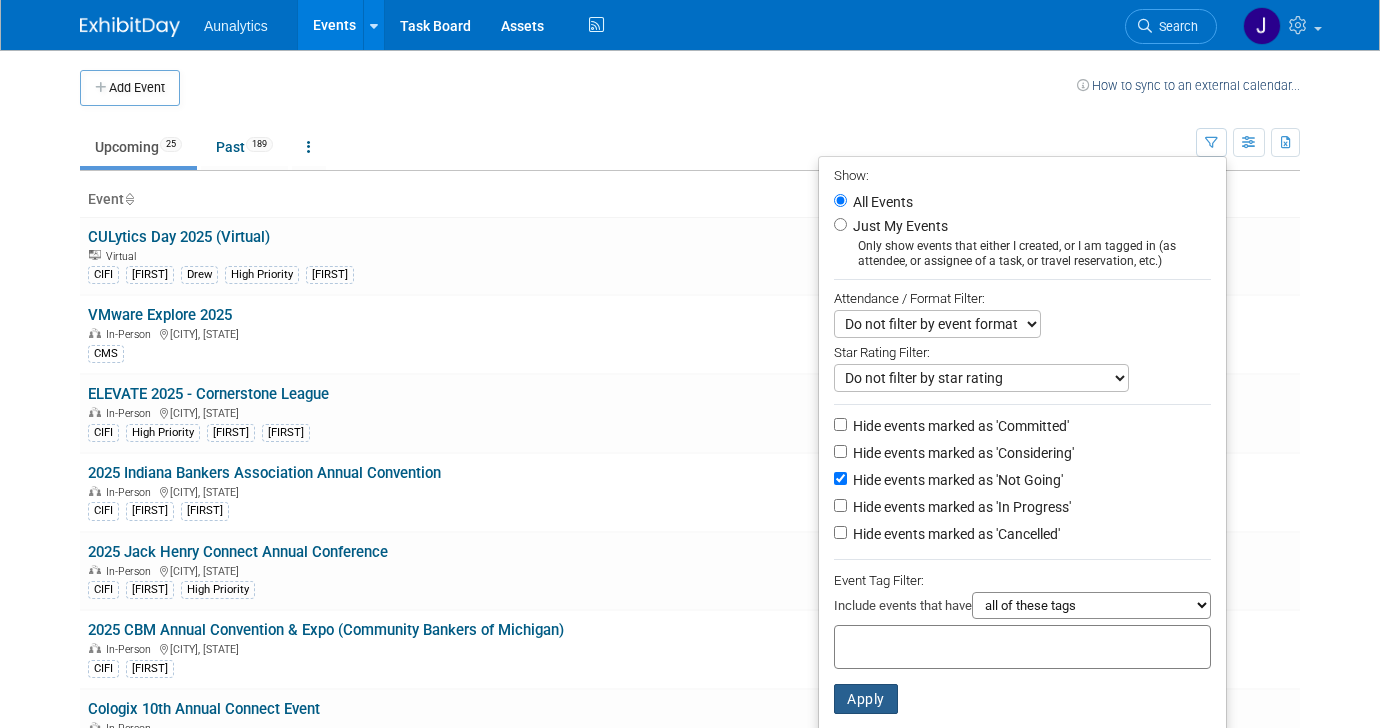 click on "Apply" at bounding box center [866, 699] 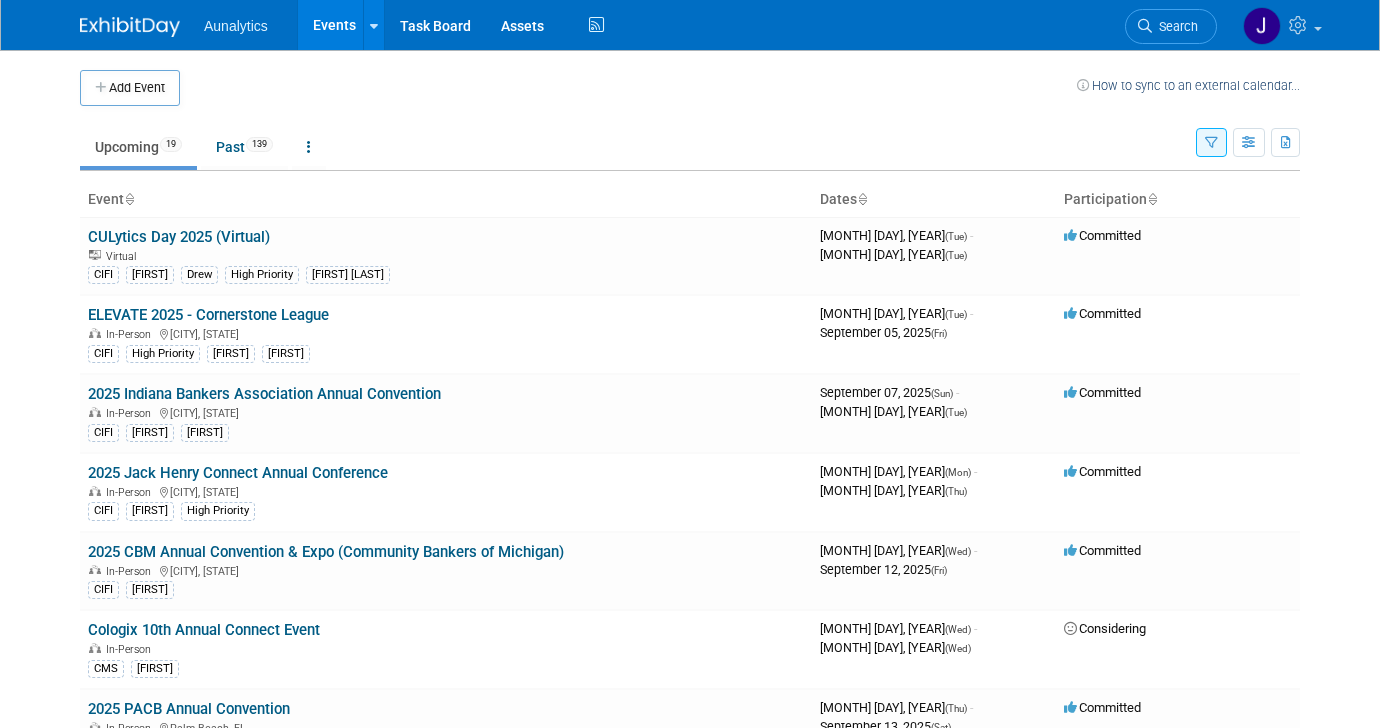 scroll, scrollTop: 0, scrollLeft: 0, axis: both 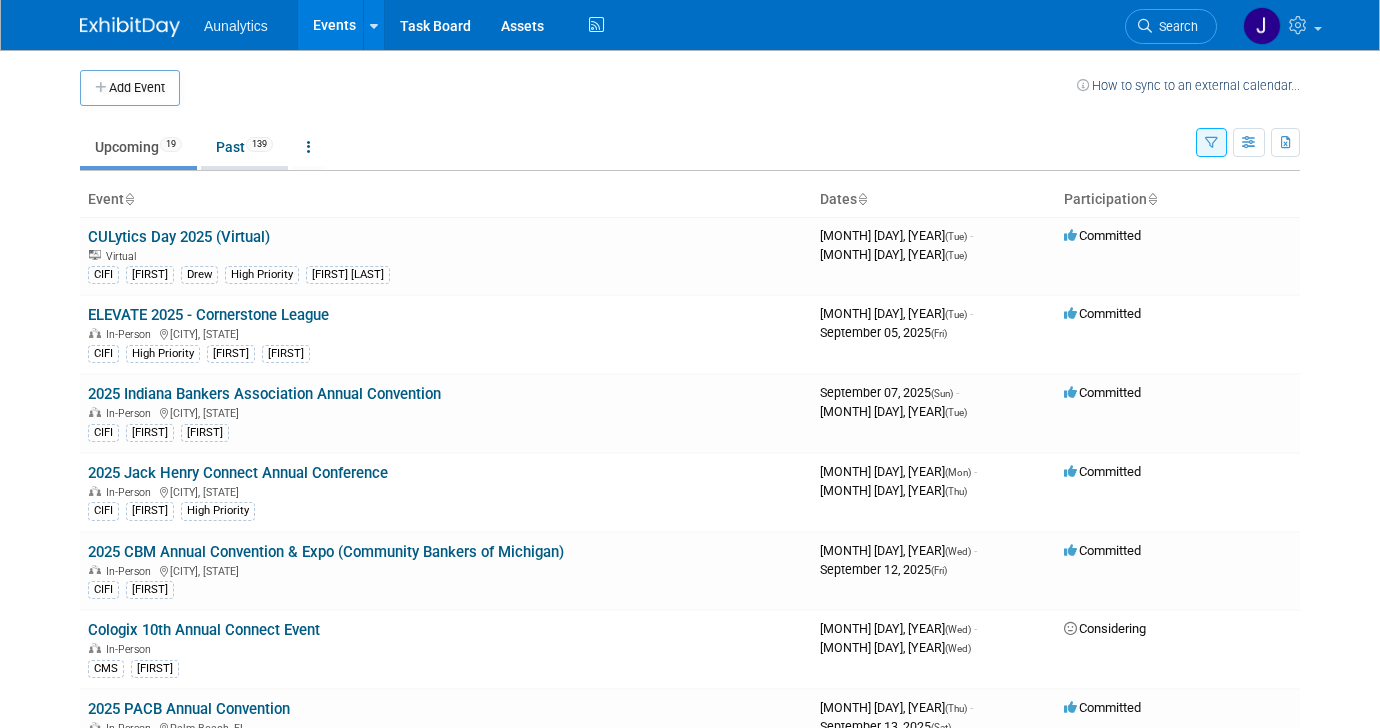 click on "Past
139" at bounding box center (244, 147) 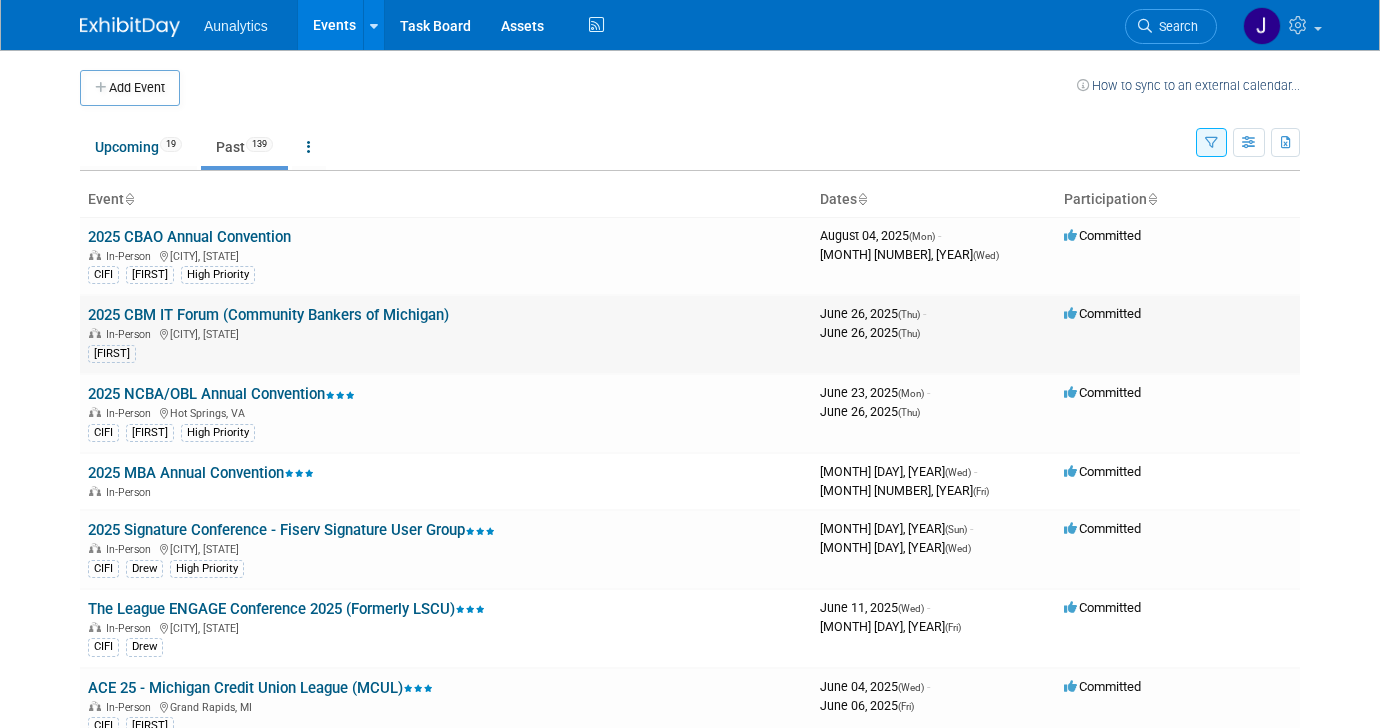 scroll, scrollTop: 0, scrollLeft: 0, axis: both 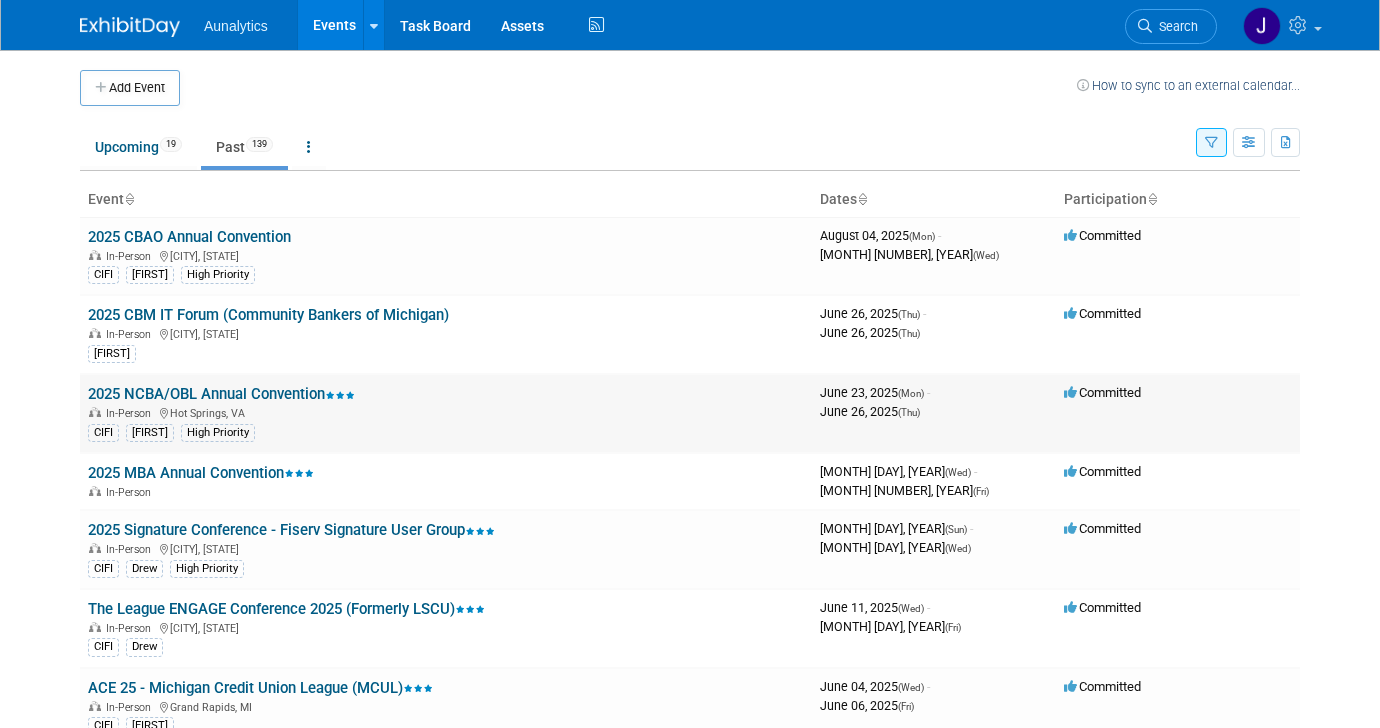 click on "2025 NCBA/OBL Annual Convention
In-Person
Hot Springs, VA
CIFI
Brad
High Priority" at bounding box center [446, 413] 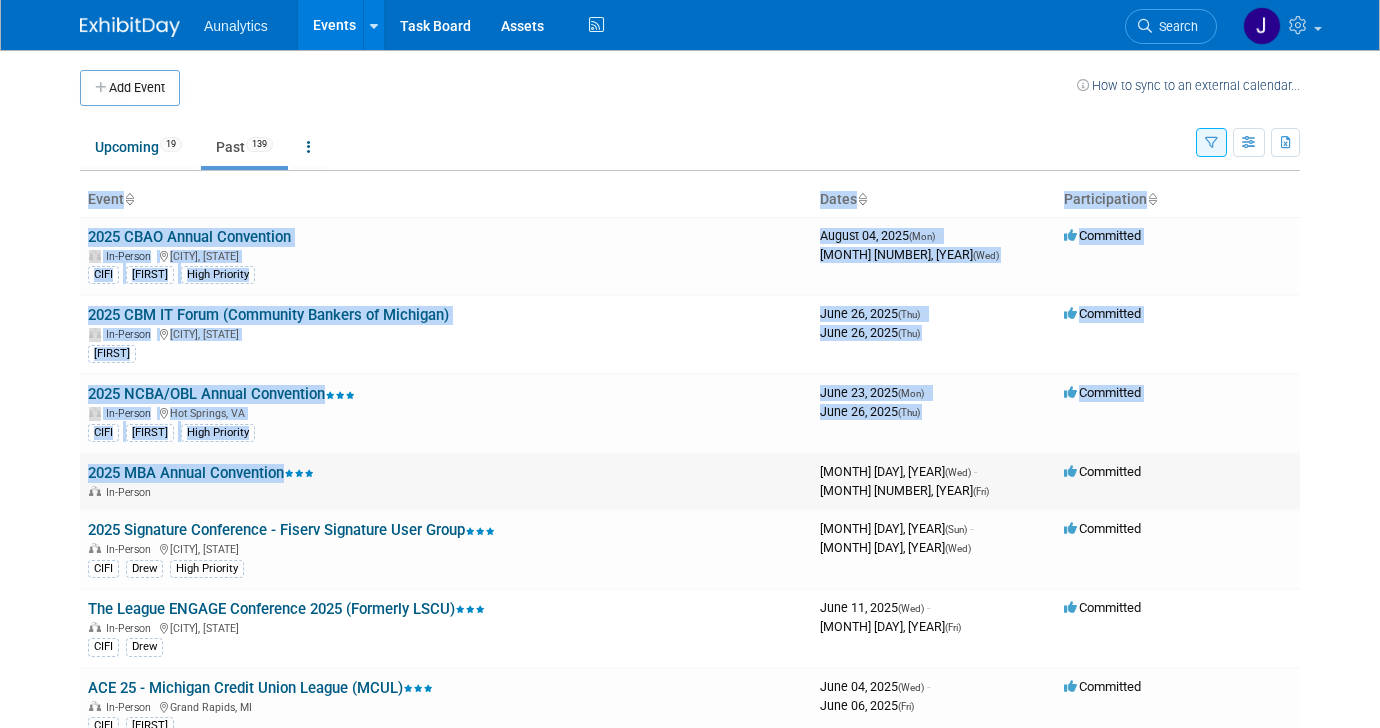 drag, startPoint x: 79, startPoint y: 473, endPoint x: 293, endPoint y: 478, distance: 214.05841 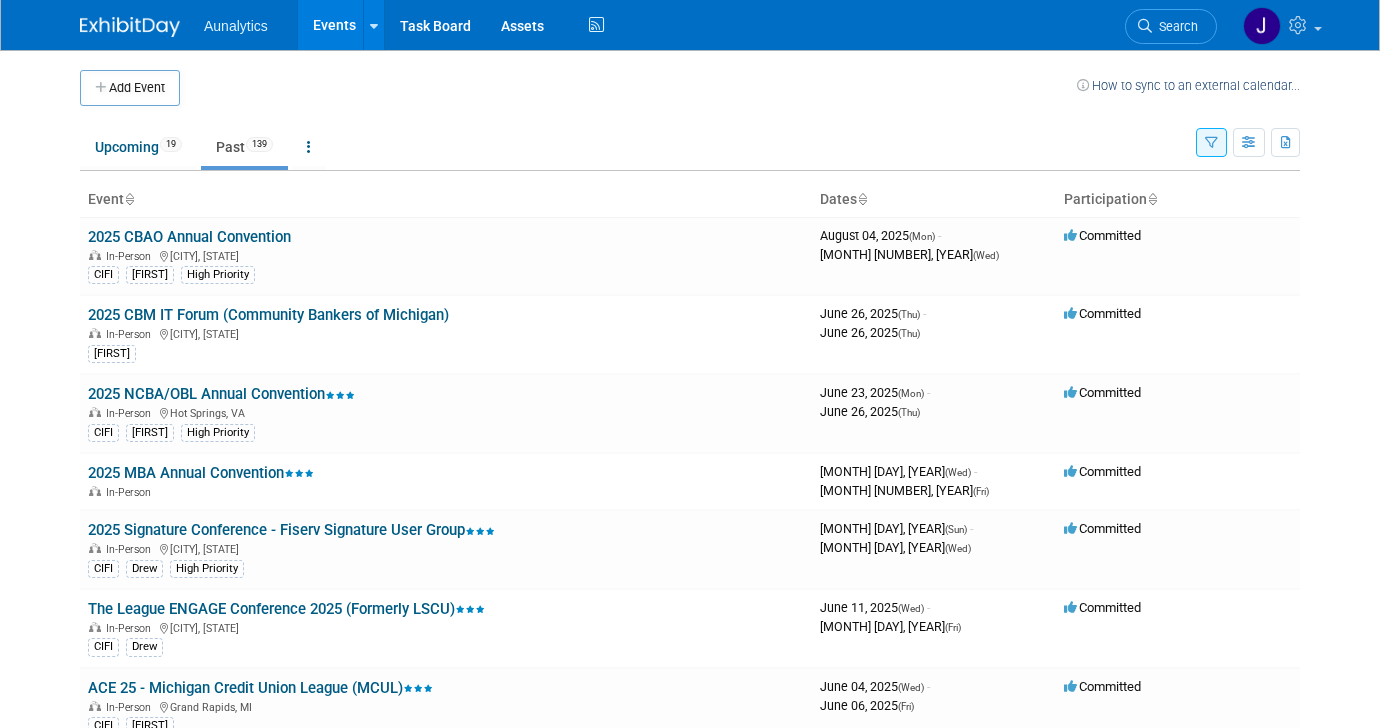 click on "Aunalytics
Events
Add Event
Bulk Upload Events
Shareable Event Boards
Recently Viewed Events:
ELEVATE 2025 - Cornerstone League
Dallas, TX
Sep 2, 2025  to  Sep 5, 2025
The Financial Brand Forum 2024
Las Vegas, NV
May 20, 2024  to  May 22, 2024
The Financial Brand: Forum 2022
Las Vegas, NV
Nov 14, 2022  to  Nov 16, 2022
Task Board
Assets
Activity Feed
My Account
My Profile & Preferences
Sync to External Calendar...
Team Workspace
Users and Permissions
Workspace Settings
Metrics & Analytics
Budgeting, ROI & ROO
Annual Budgets (all events)
You've Earned Free Swag ...
Refer & Earn
Contact us
Sign out
Search" at bounding box center [690, 364] 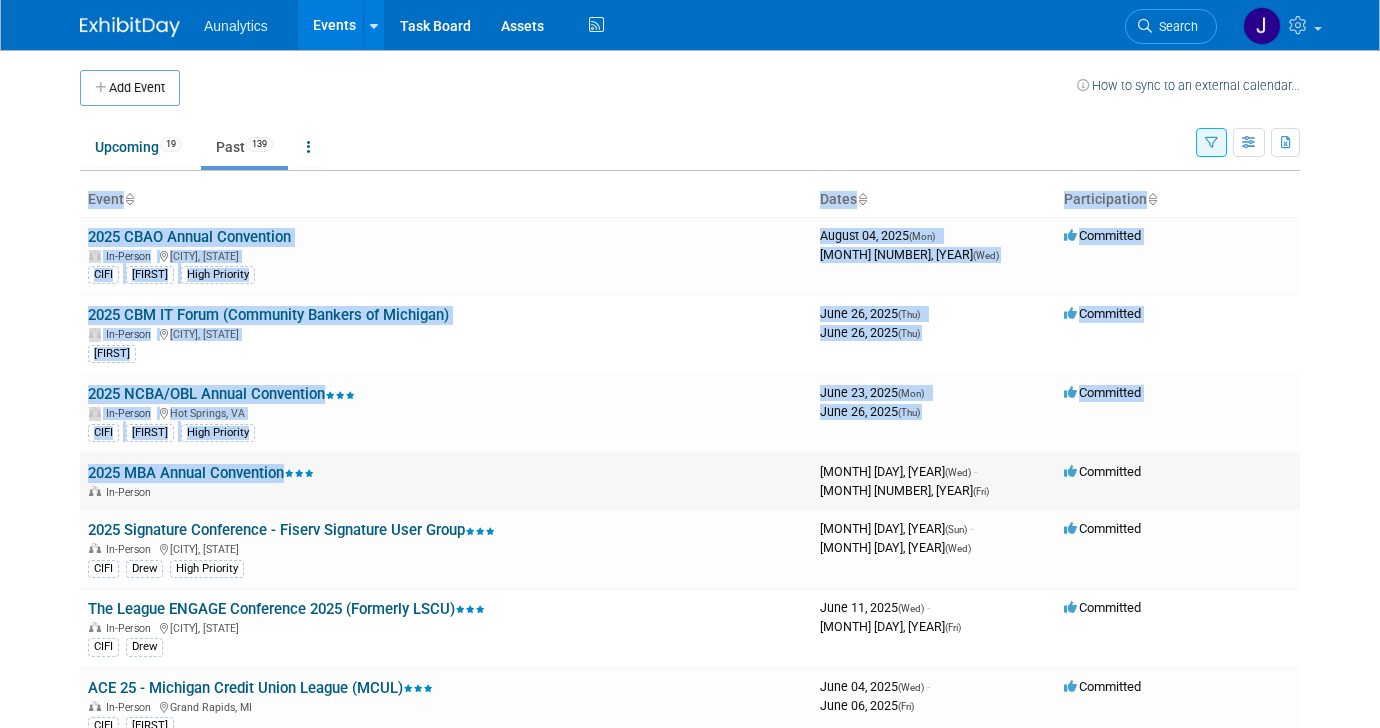drag, startPoint x: 75, startPoint y: 475, endPoint x: 304, endPoint y: 479, distance: 229.03493 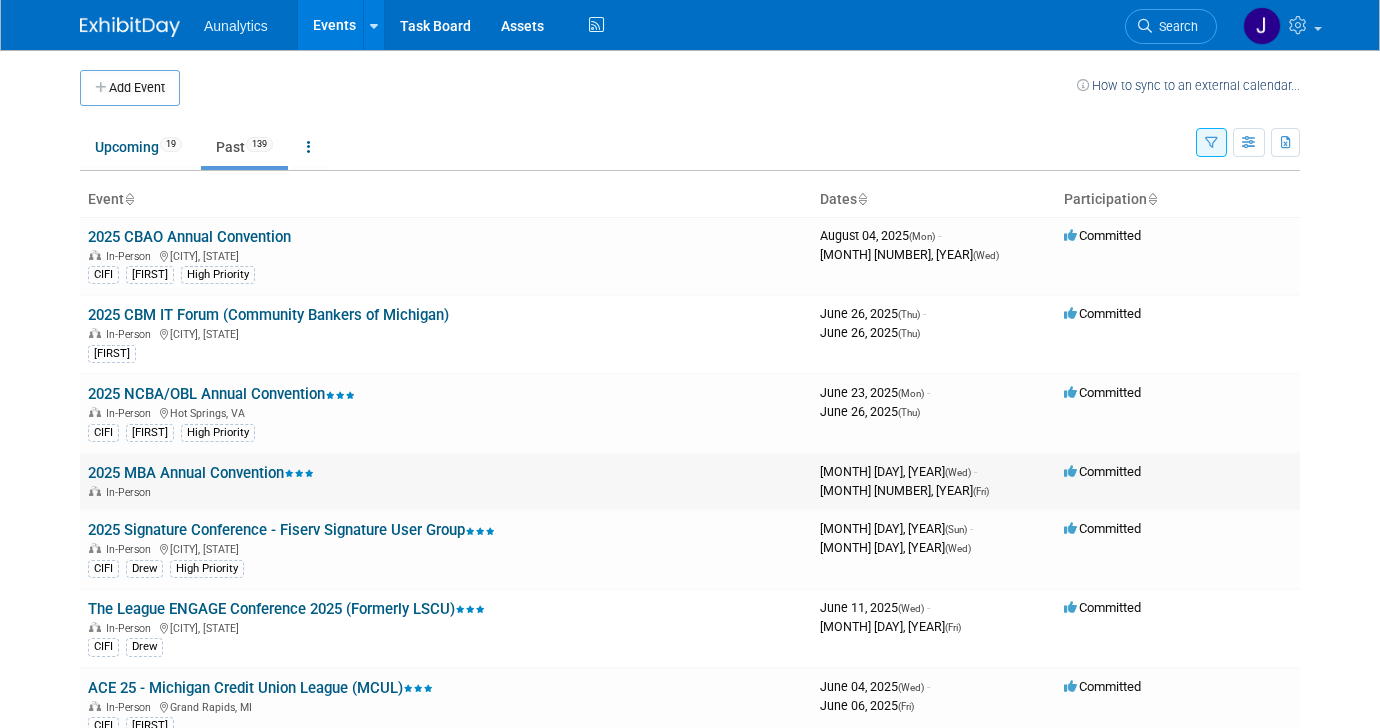 click on "In-Person" at bounding box center (446, 491) 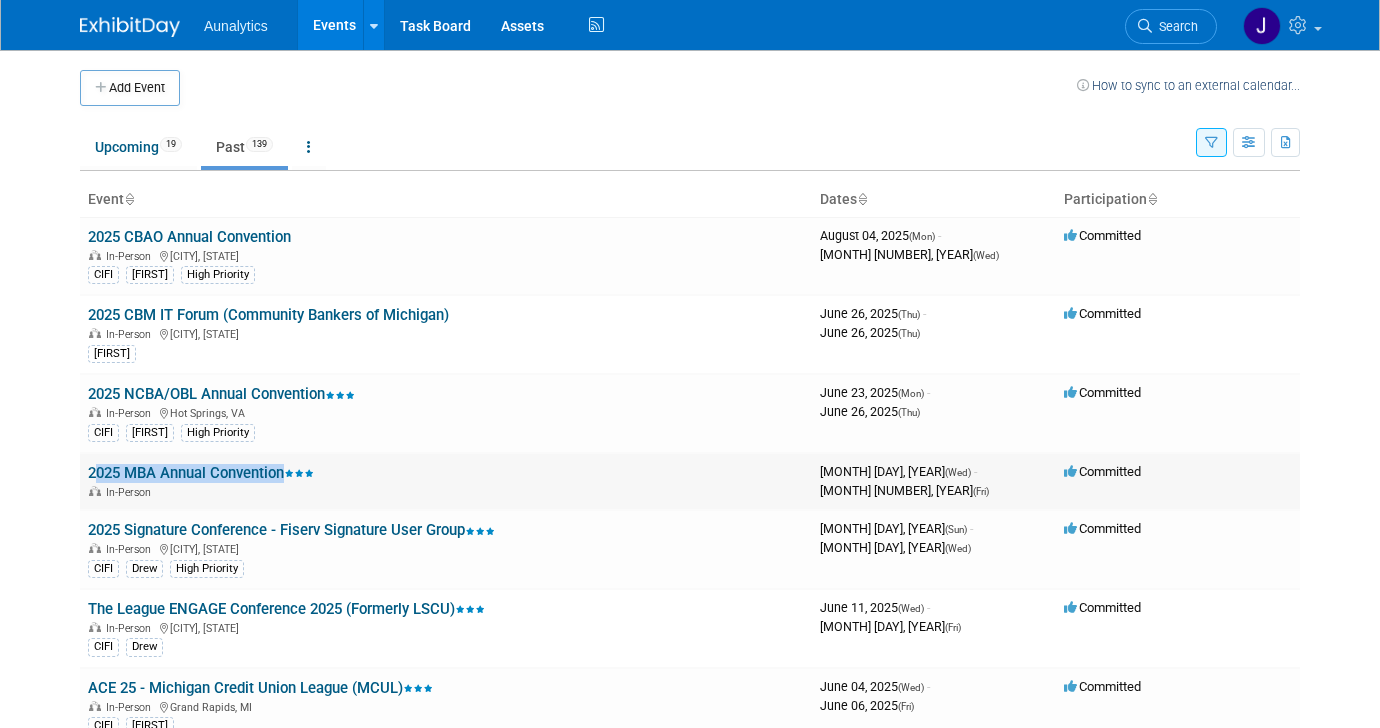 drag, startPoint x: 376, startPoint y: 472, endPoint x: 83, endPoint y: 473, distance: 293.0017 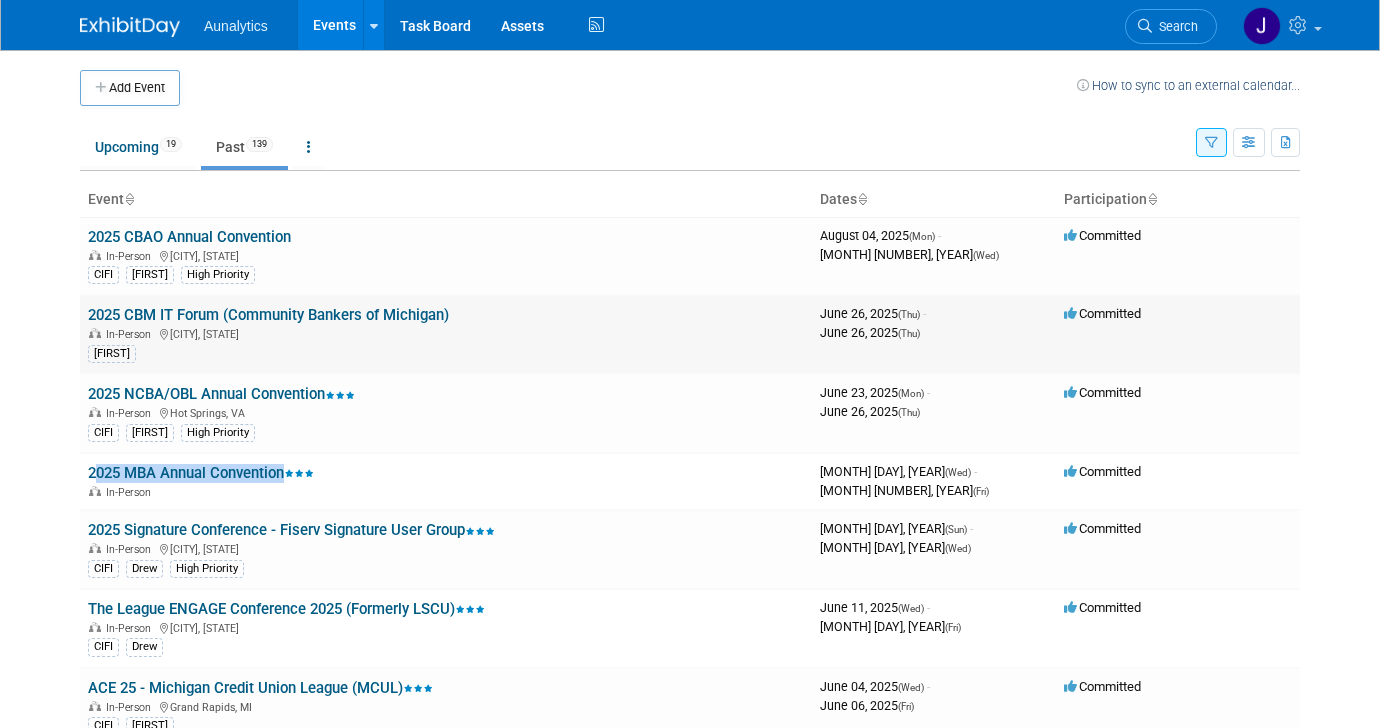 drag, startPoint x: 488, startPoint y: 313, endPoint x: 91, endPoint y: 307, distance: 397.04535 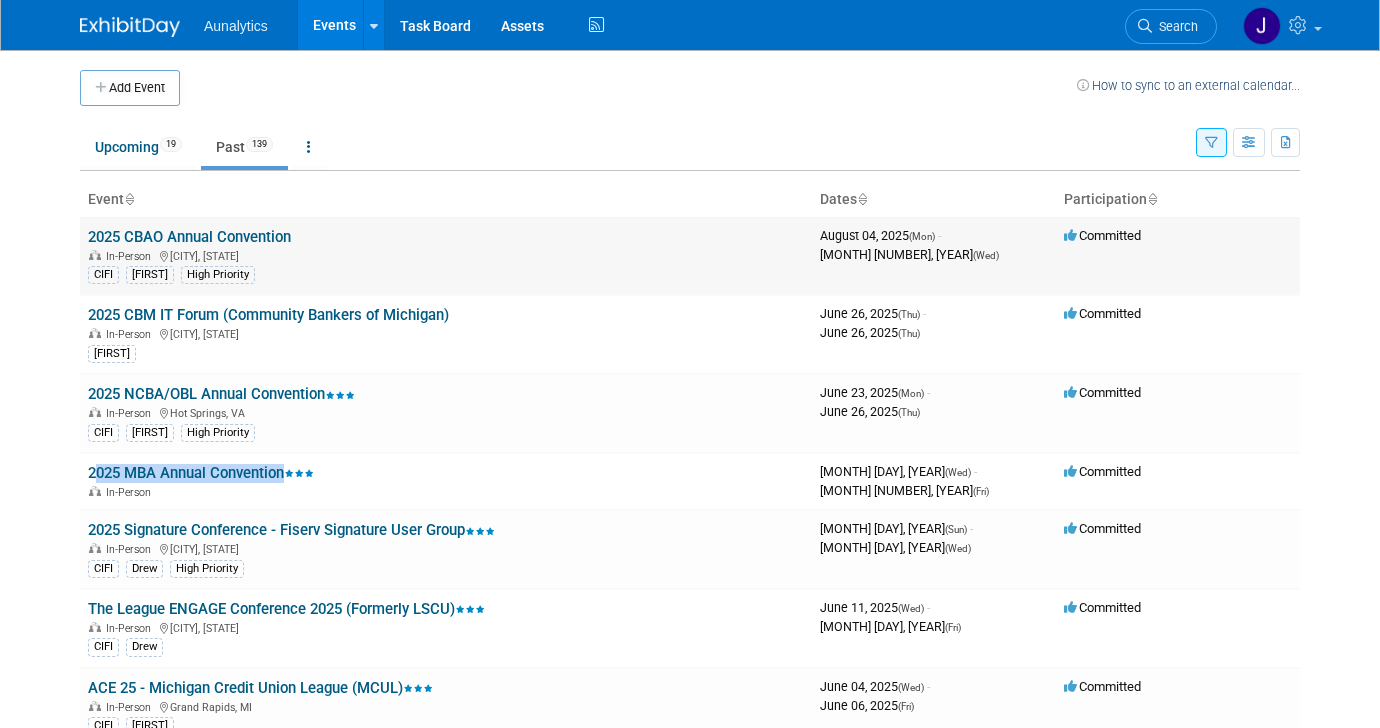 drag, startPoint x: 334, startPoint y: 235, endPoint x: 89, endPoint y: 231, distance: 245.03265 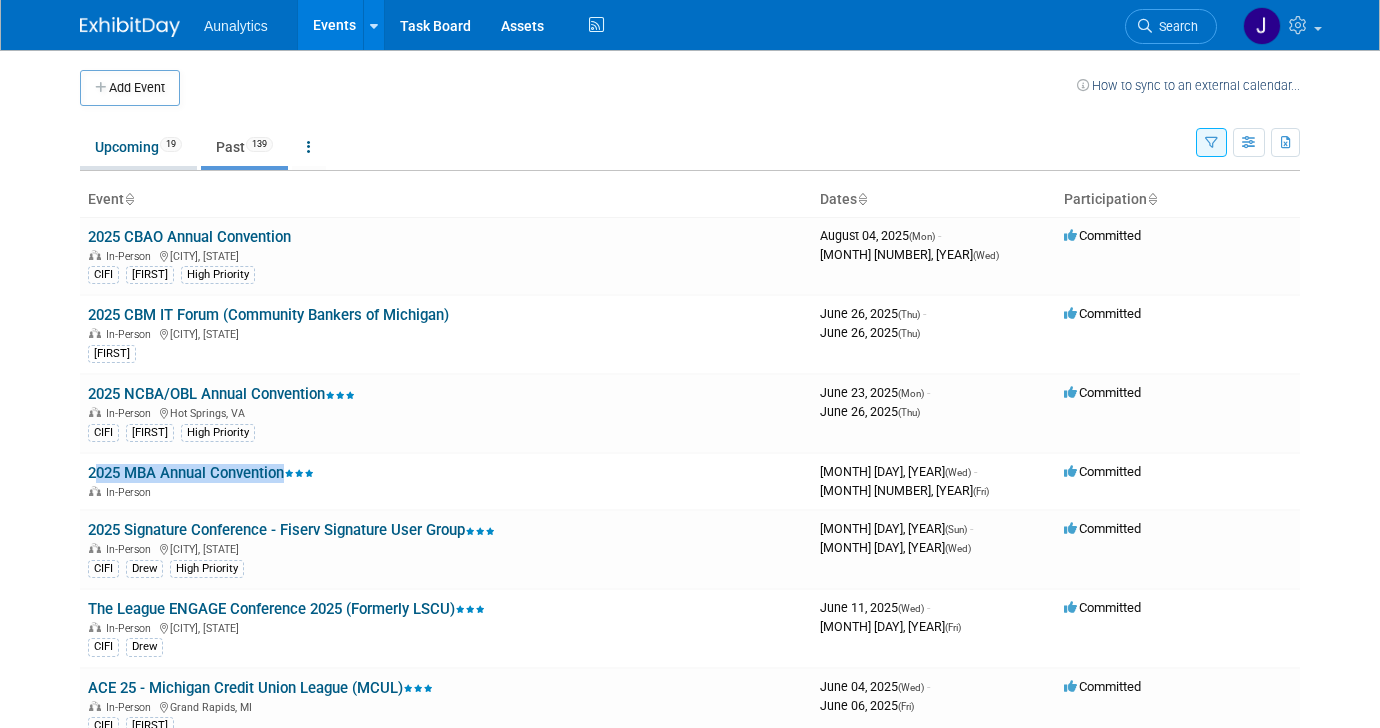 click on "Upcoming
19" at bounding box center [138, 147] 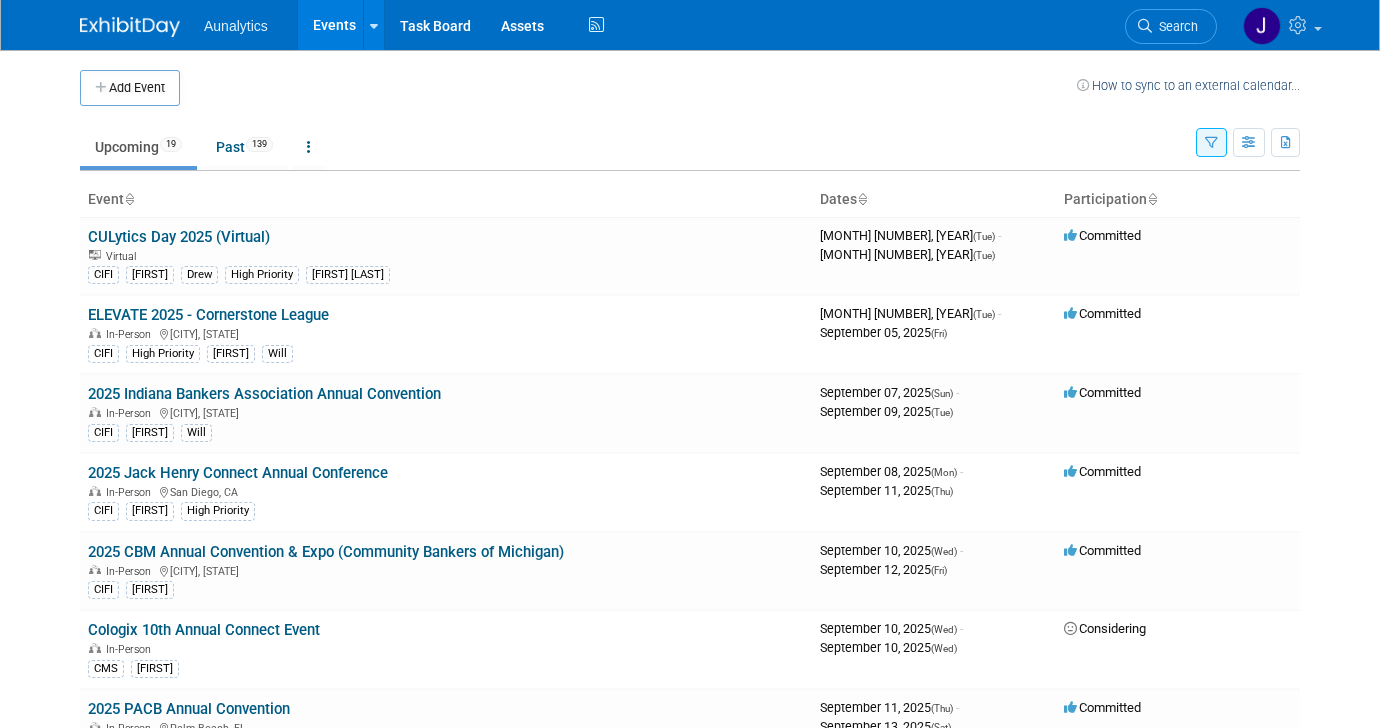 scroll, scrollTop: 0, scrollLeft: 0, axis: both 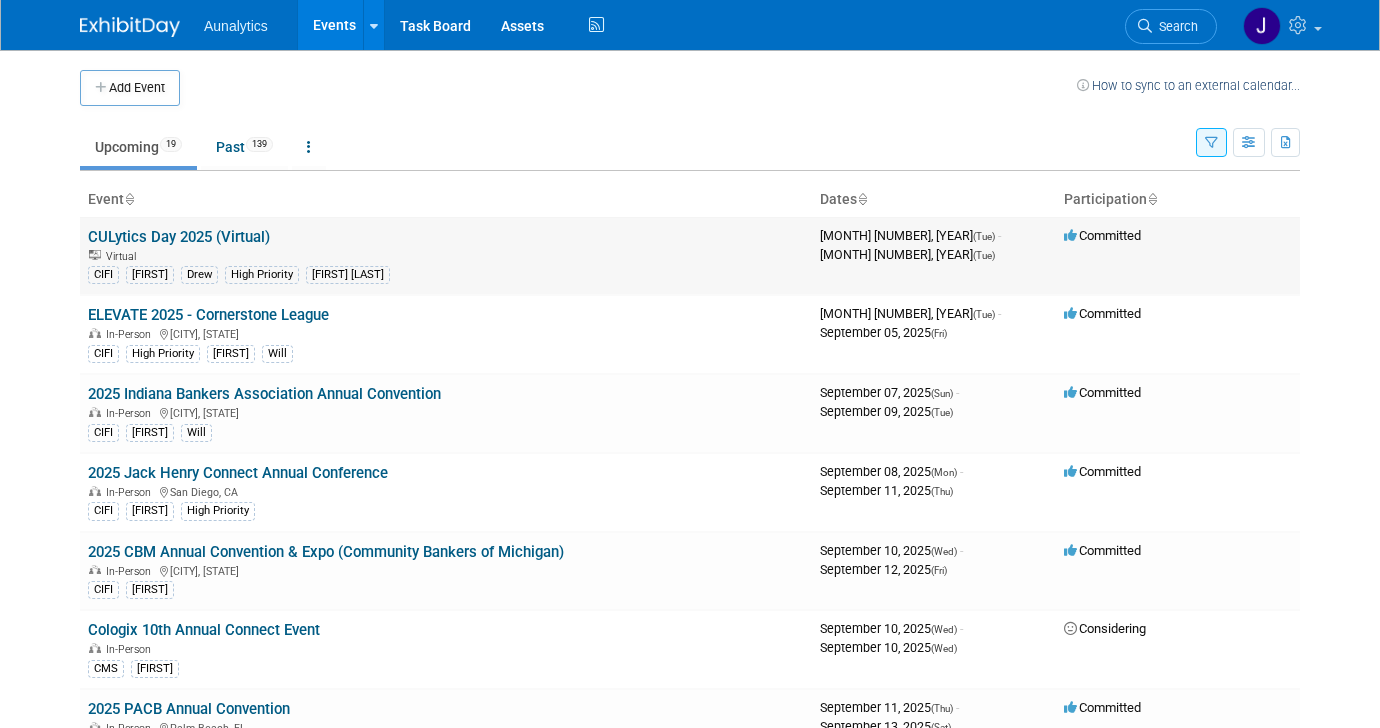 drag, startPoint x: 334, startPoint y: 237, endPoint x: 93, endPoint y: 233, distance: 241.03319 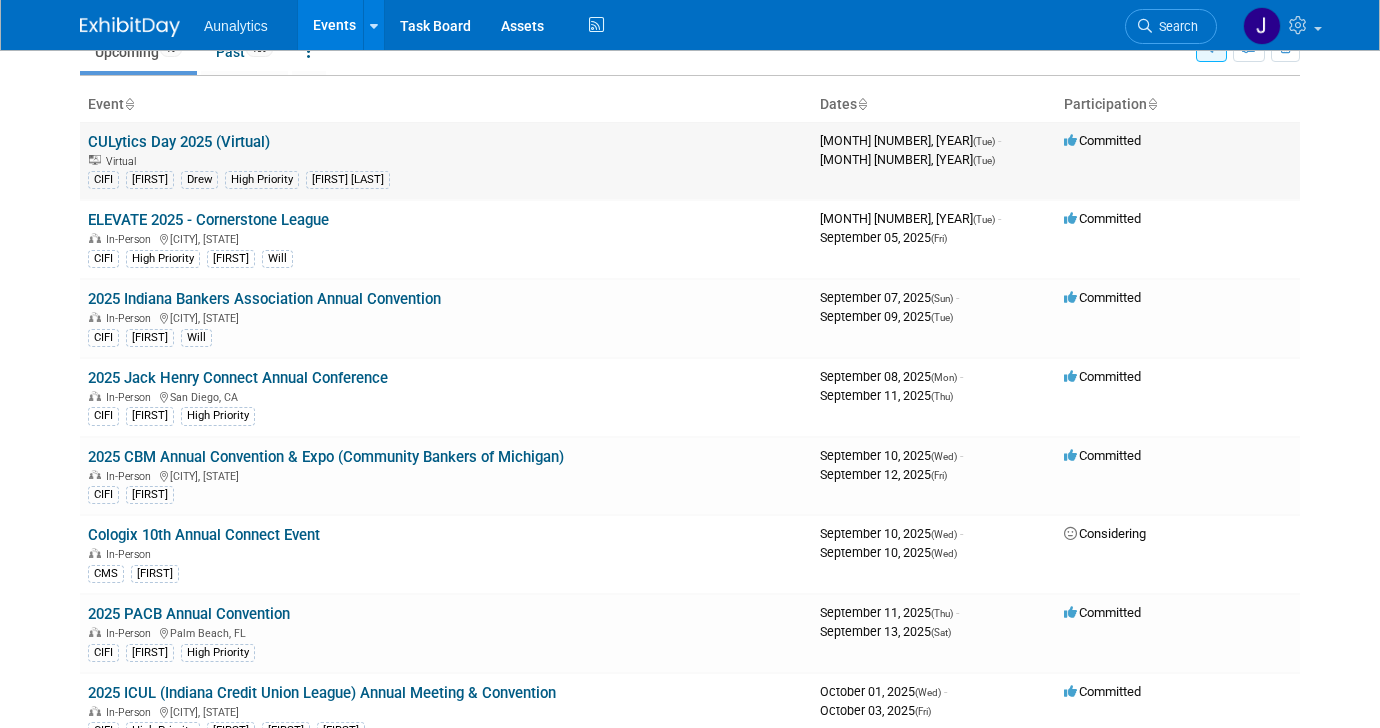scroll, scrollTop: 128, scrollLeft: 0, axis: vertical 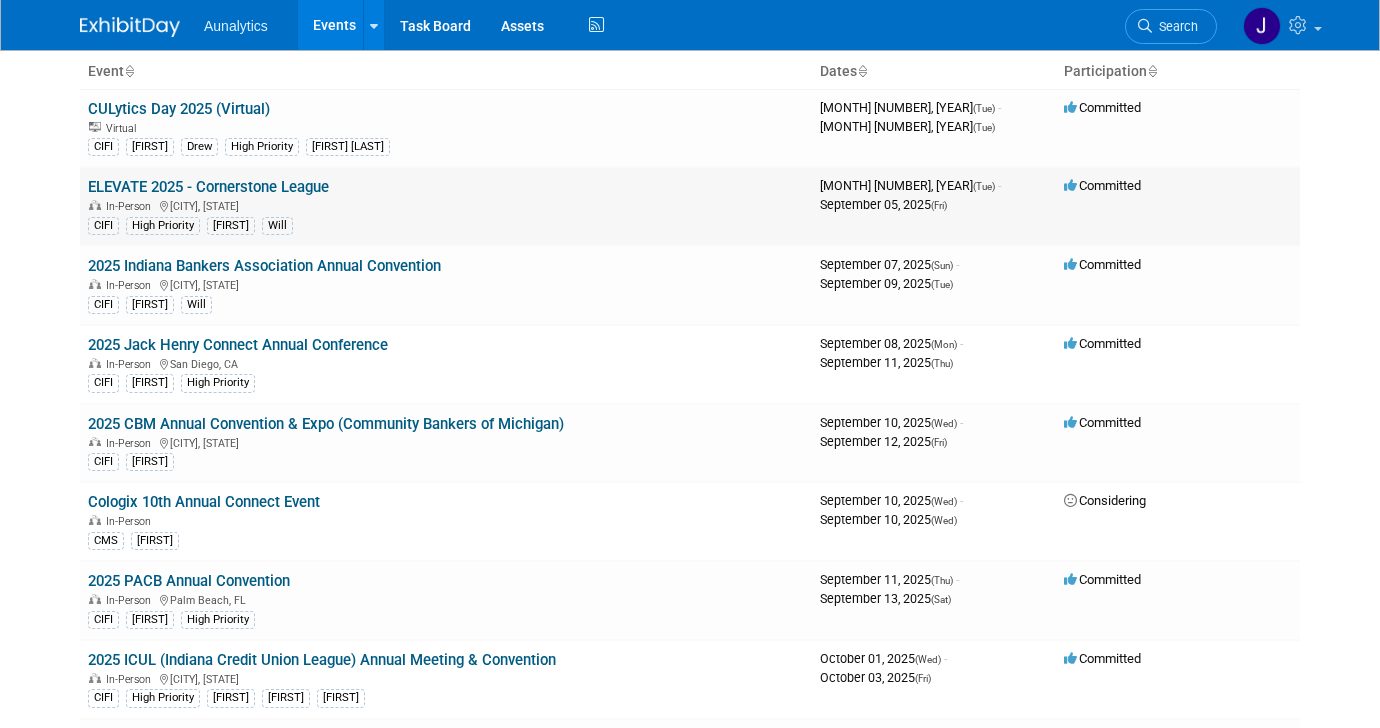 drag, startPoint x: 382, startPoint y: 189, endPoint x: 87, endPoint y: 187, distance: 295.00677 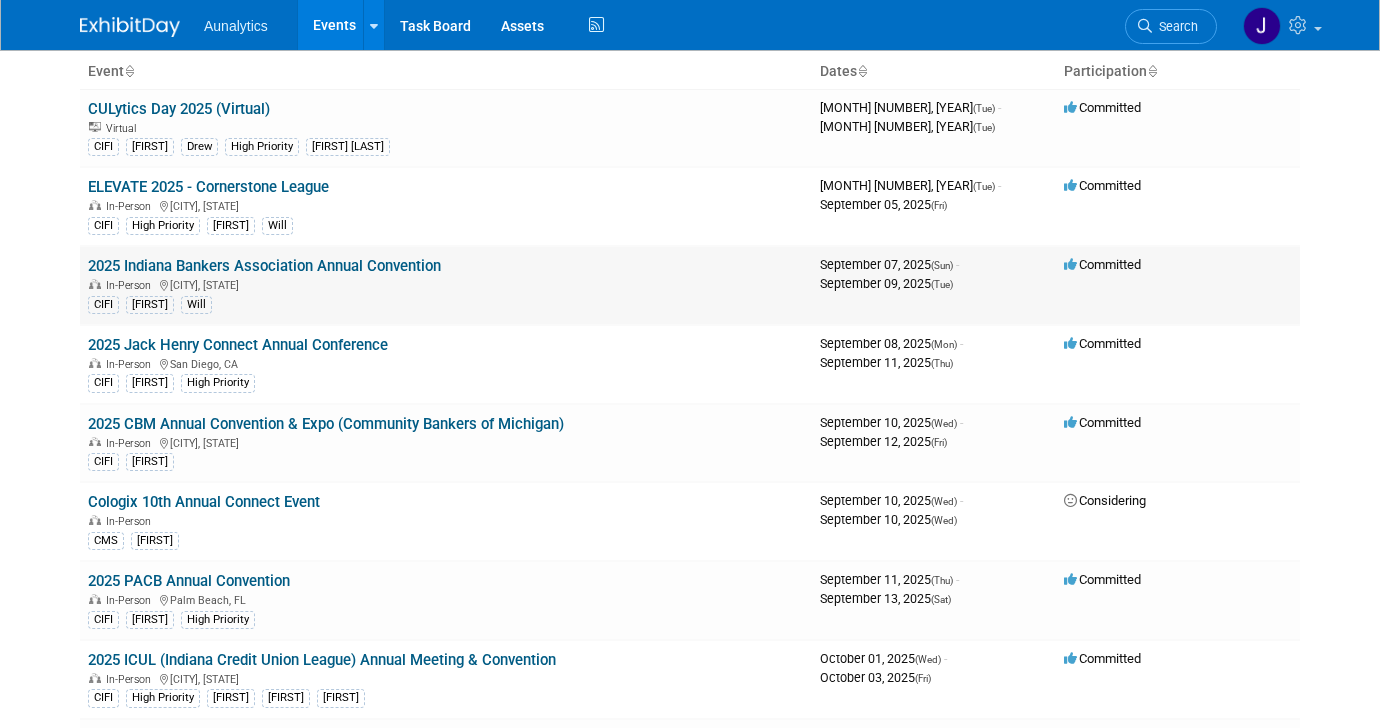 drag, startPoint x: 462, startPoint y: 265, endPoint x: 84, endPoint y: 269, distance: 378.02115 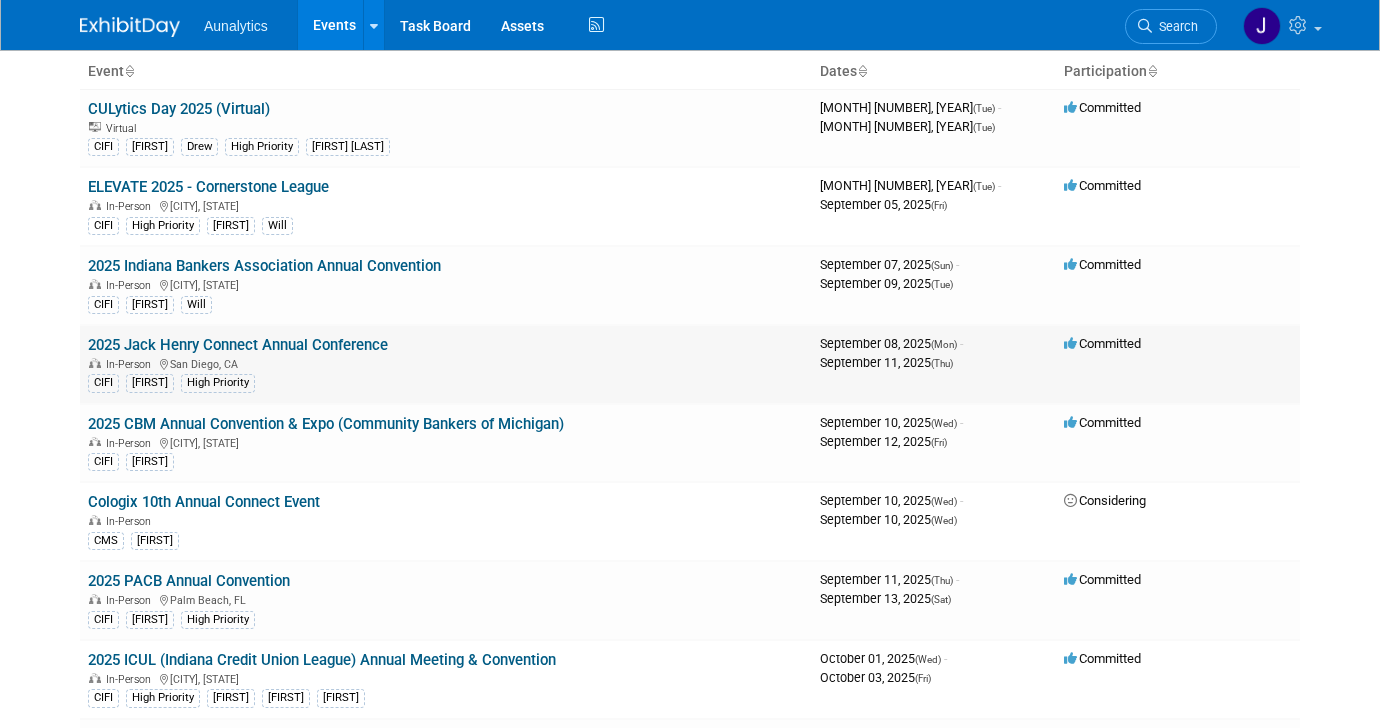 drag, startPoint x: 407, startPoint y: 340, endPoint x: 87, endPoint y: 345, distance: 320.03906 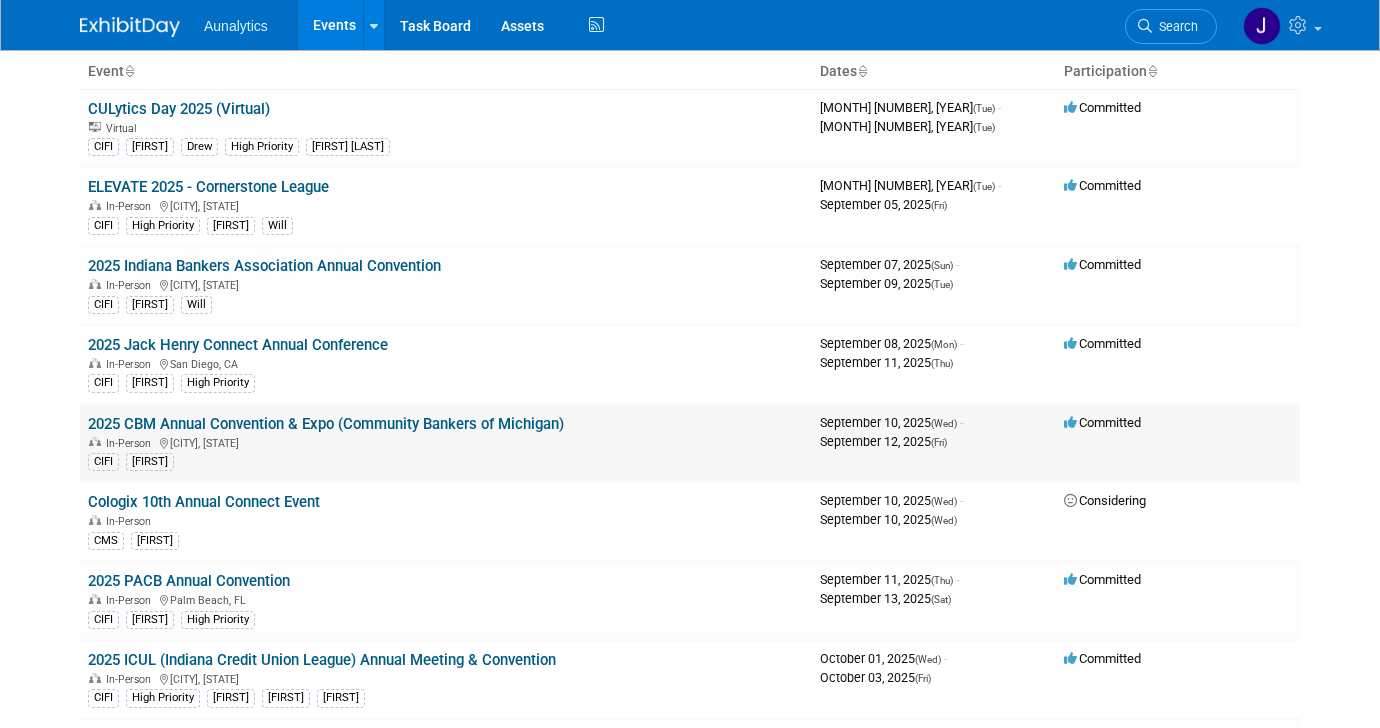 drag, startPoint x: 613, startPoint y: 420, endPoint x: 147, endPoint y: 410, distance: 466.10727 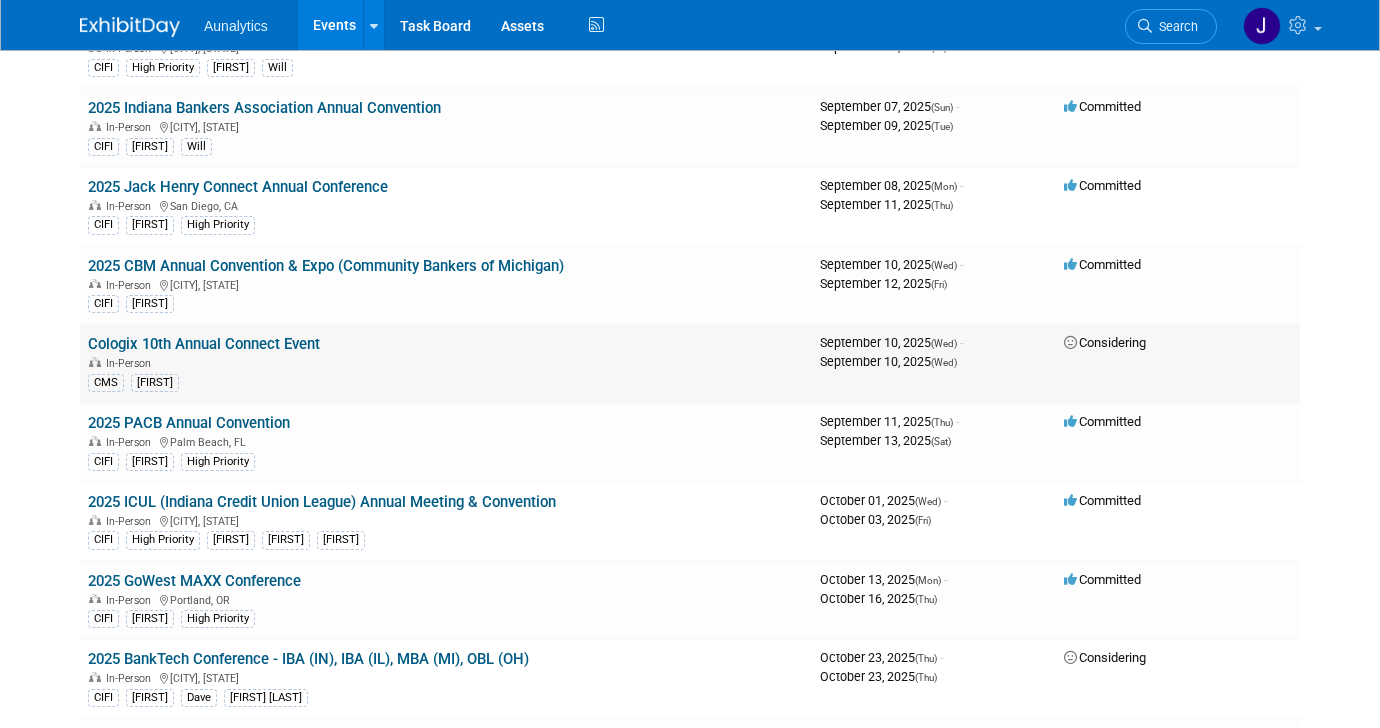 scroll, scrollTop: 292, scrollLeft: 0, axis: vertical 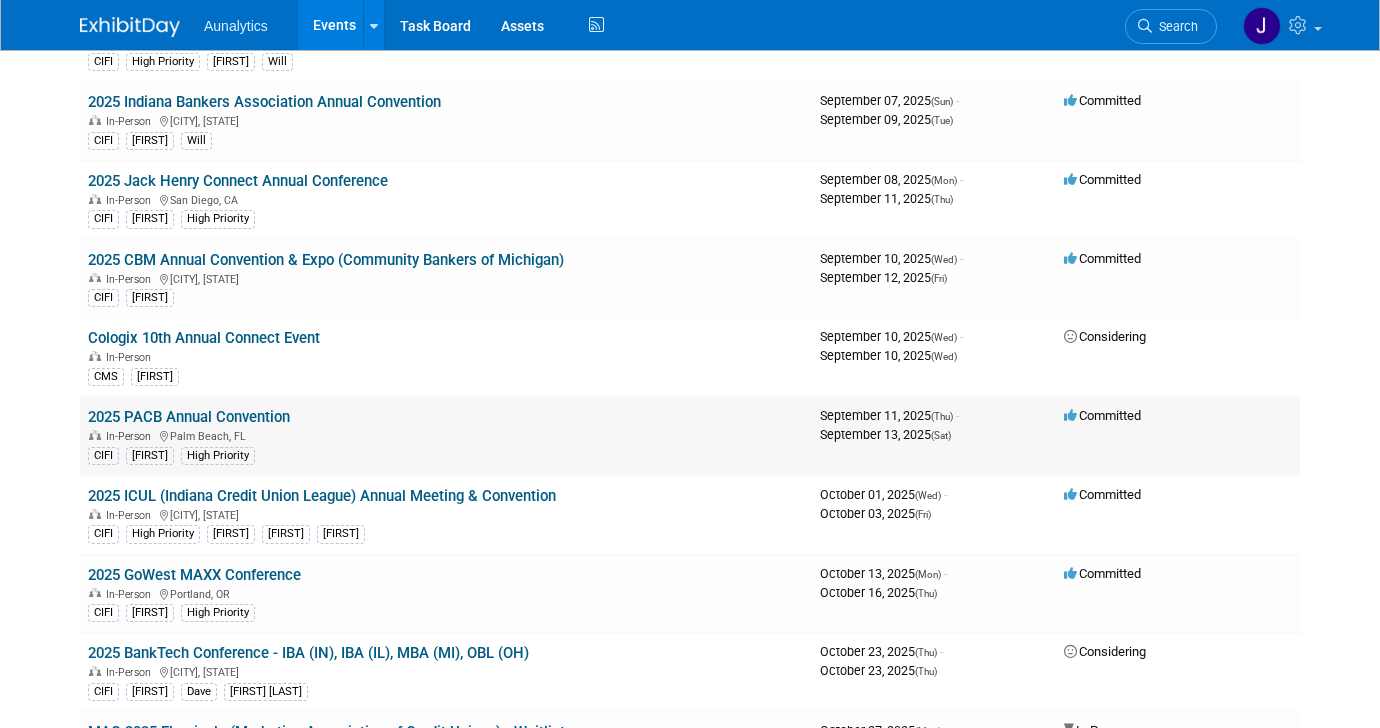 drag, startPoint x: 361, startPoint y: 413, endPoint x: 81, endPoint y: 414, distance: 280.0018 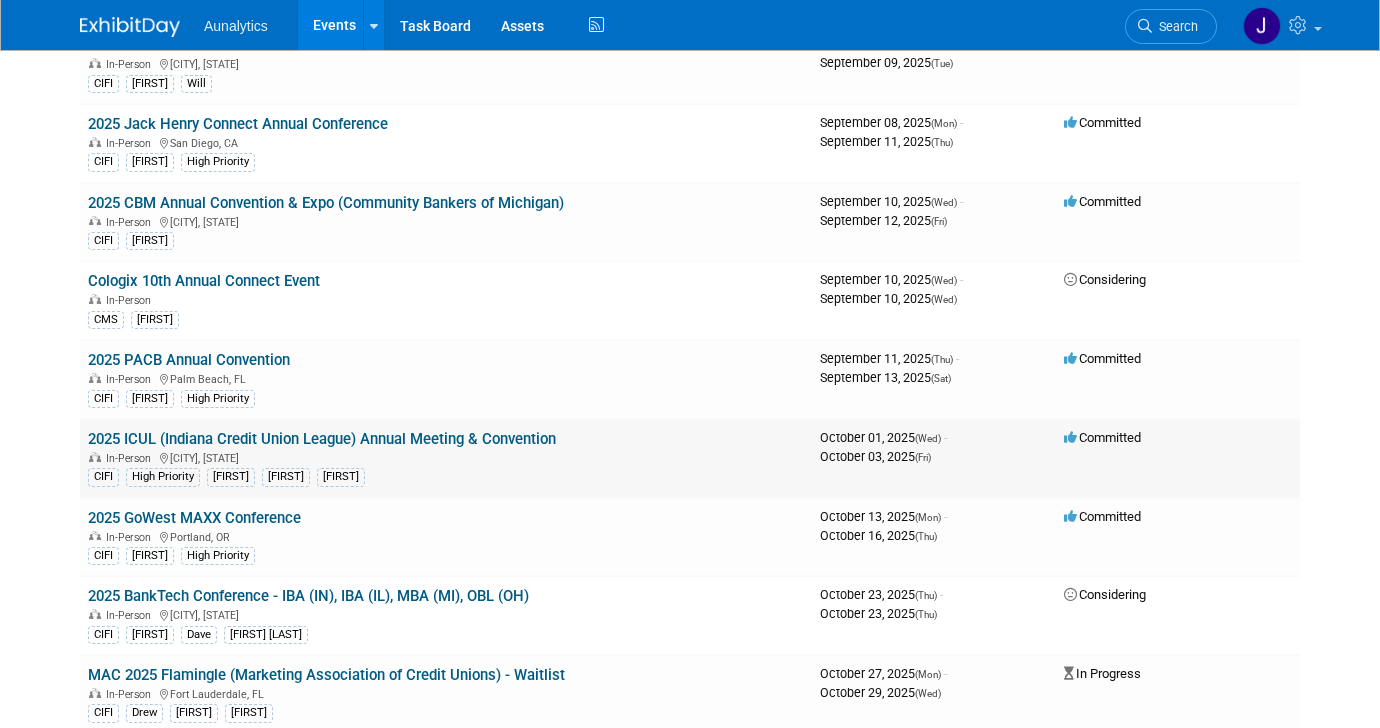 scroll, scrollTop: 365, scrollLeft: 0, axis: vertical 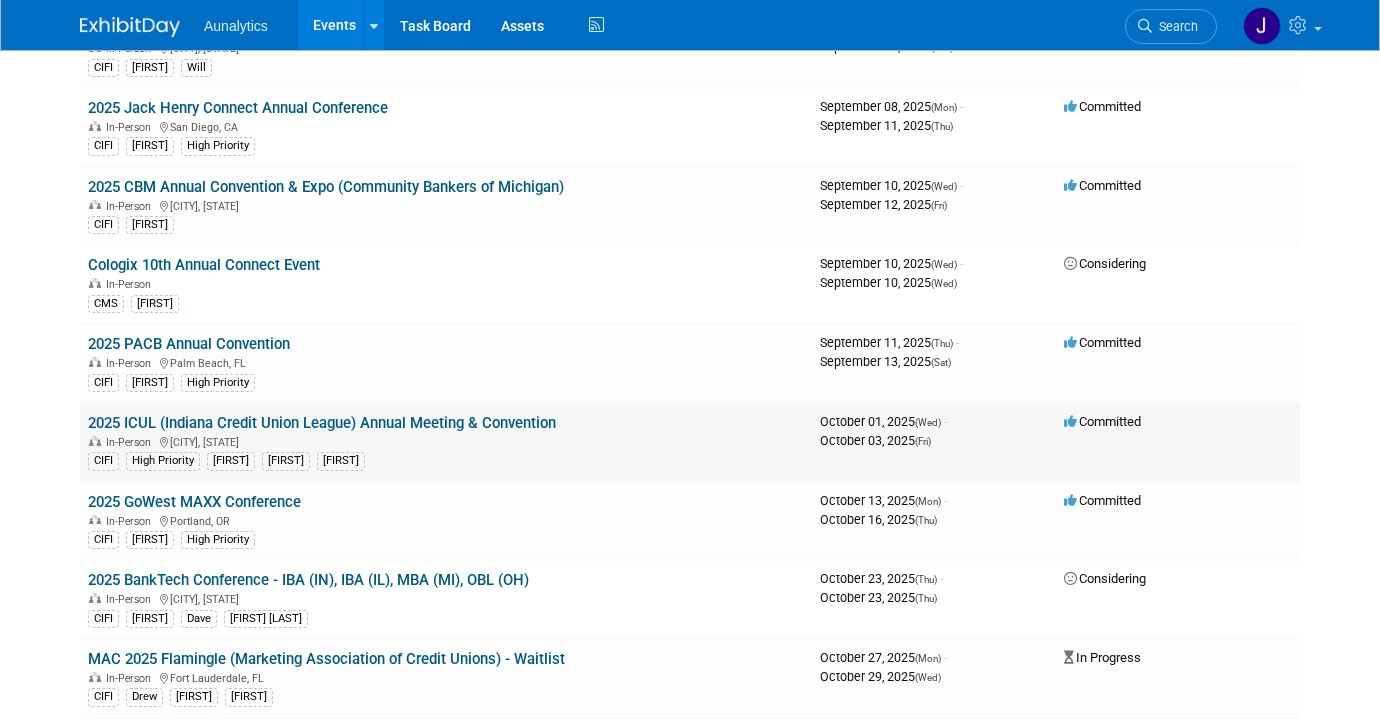 drag, startPoint x: 571, startPoint y: 422, endPoint x: 82, endPoint y: 420, distance: 489.0041 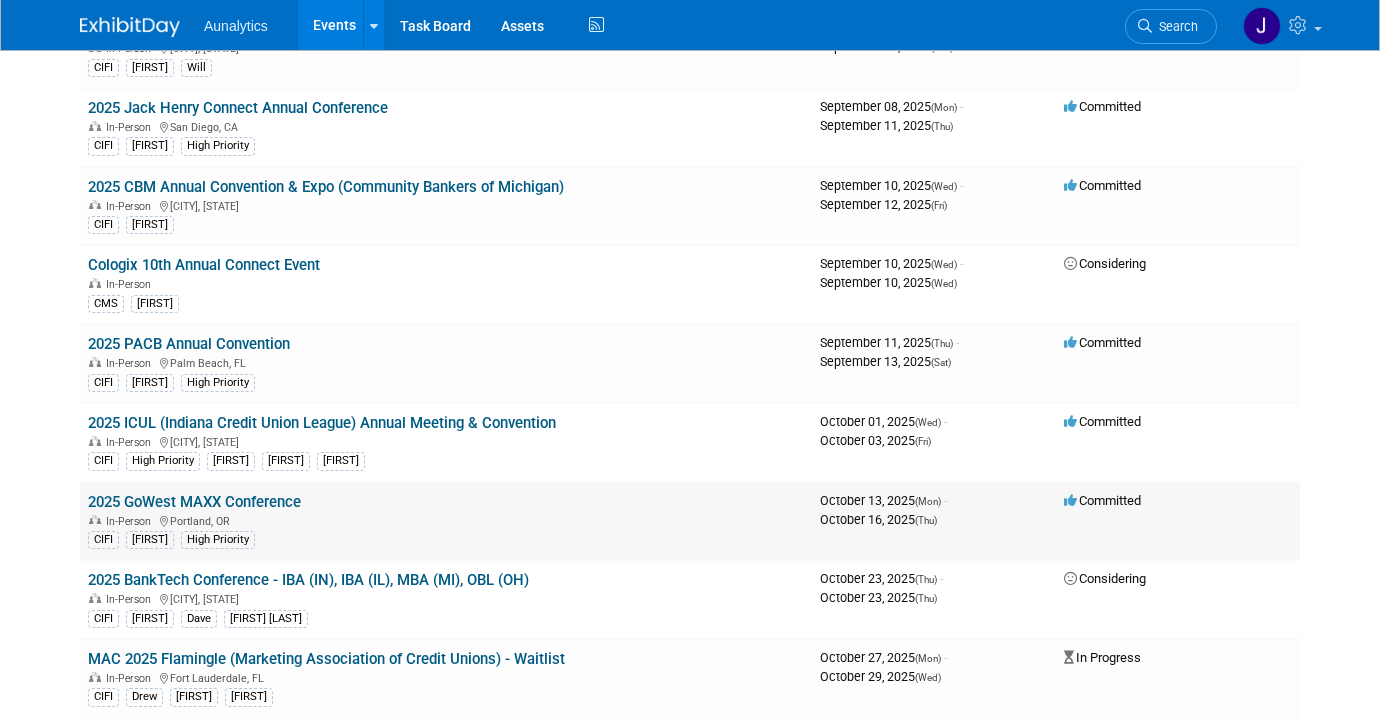 drag, startPoint x: 329, startPoint y: 506, endPoint x: 90, endPoint y: 505, distance: 239.00209 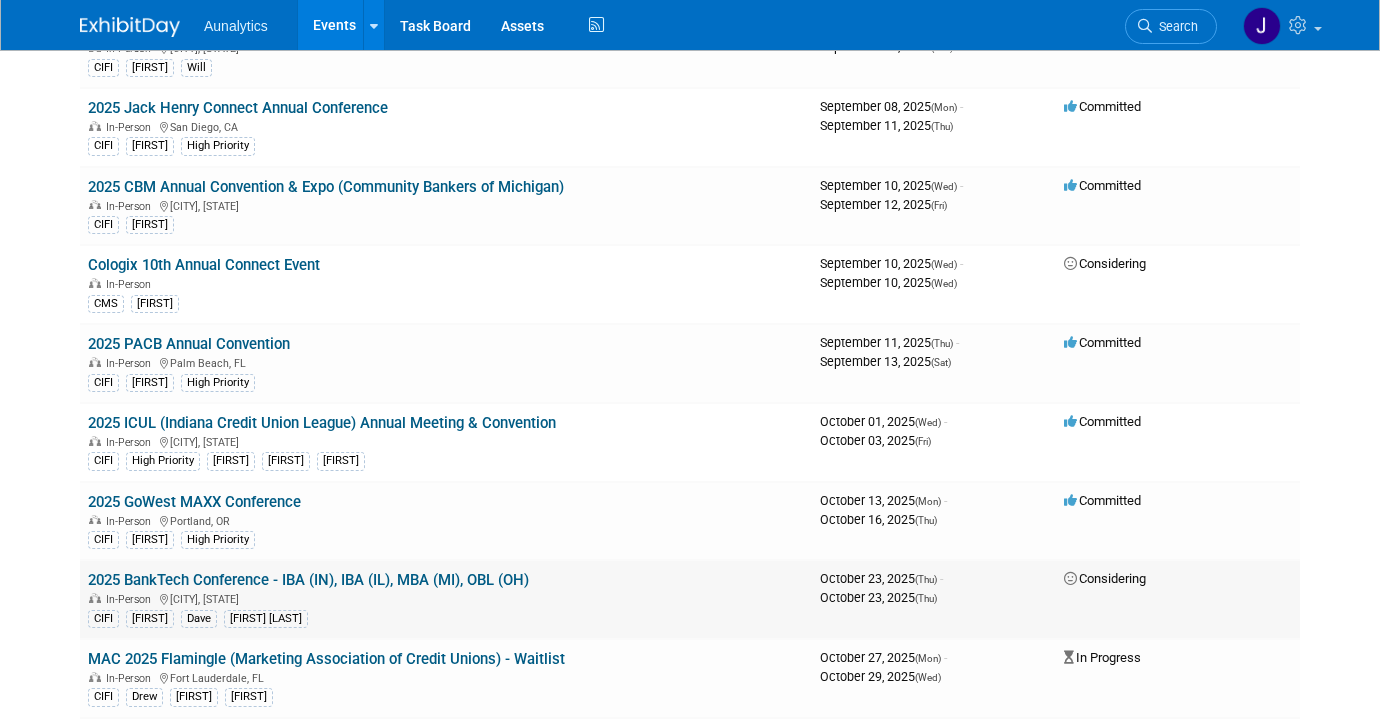 drag, startPoint x: 513, startPoint y: 582, endPoint x: 86, endPoint y: 580, distance: 427.00467 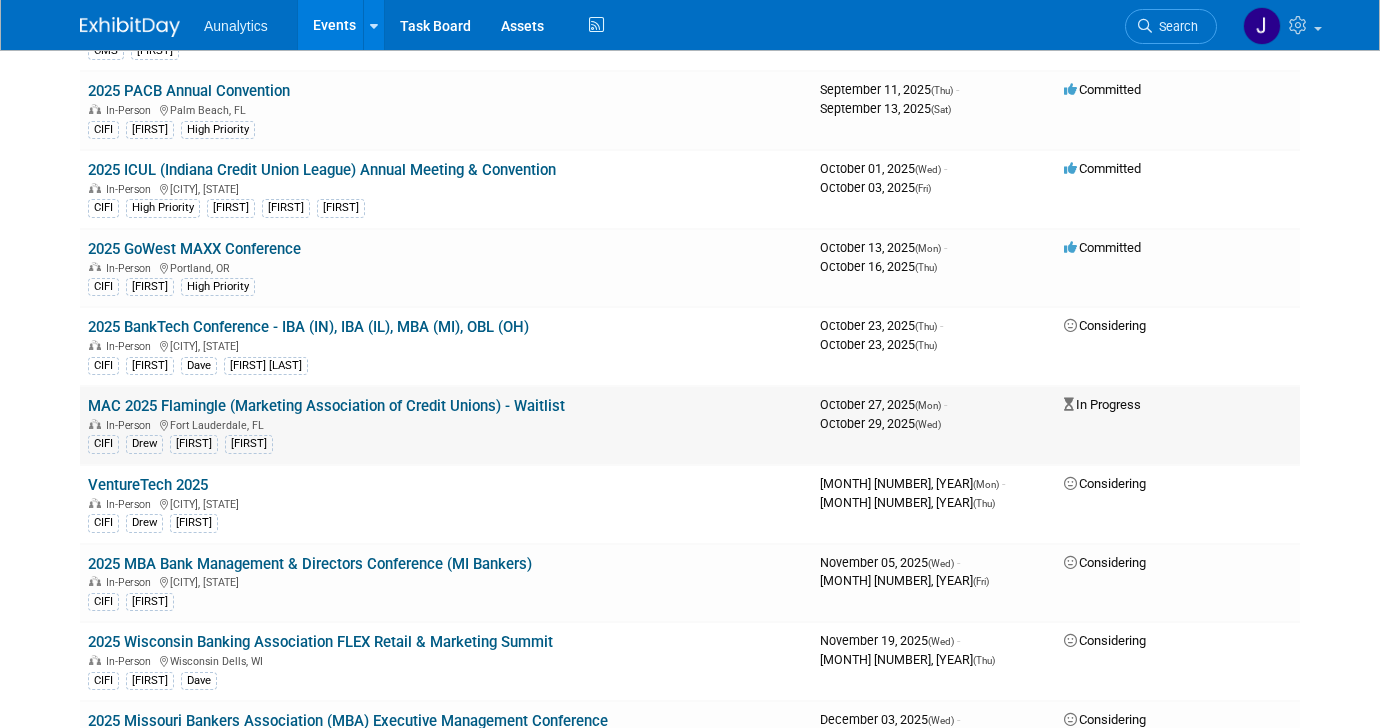 scroll, scrollTop: 635, scrollLeft: 0, axis: vertical 